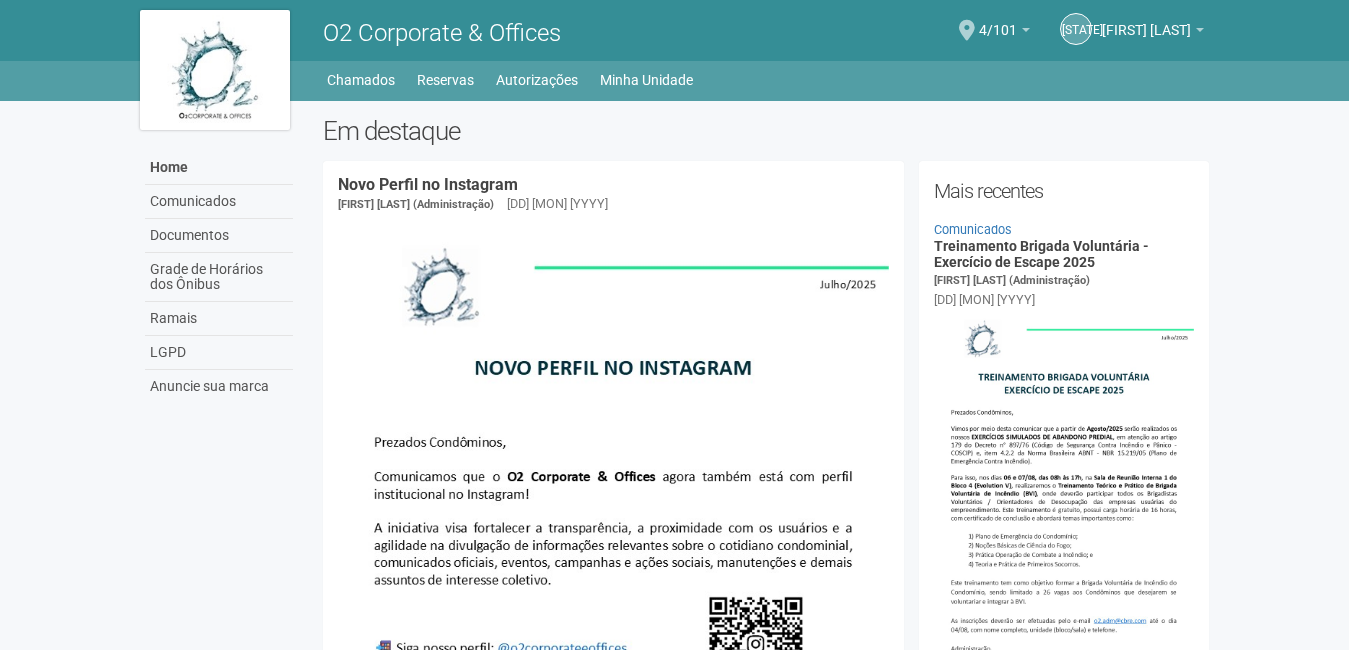 scroll, scrollTop: 0, scrollLeft: 0, axis: both 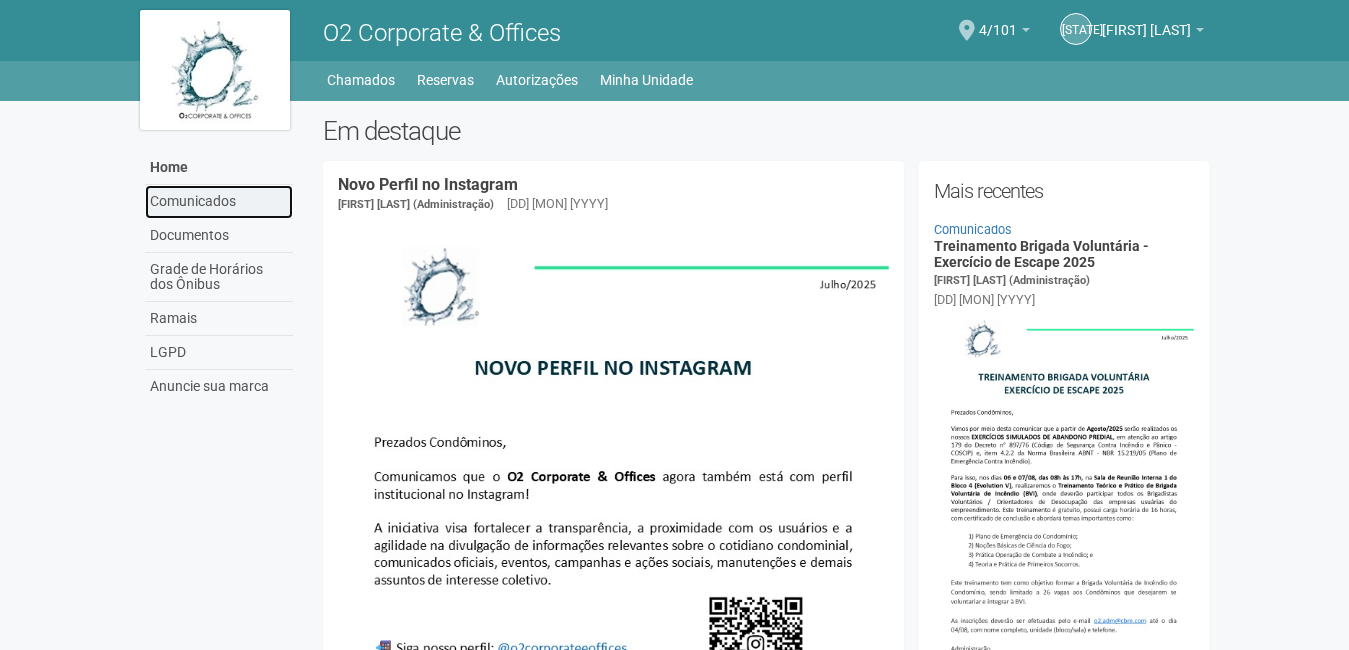 click on "Comunicados" at bounding box center [219, 202] 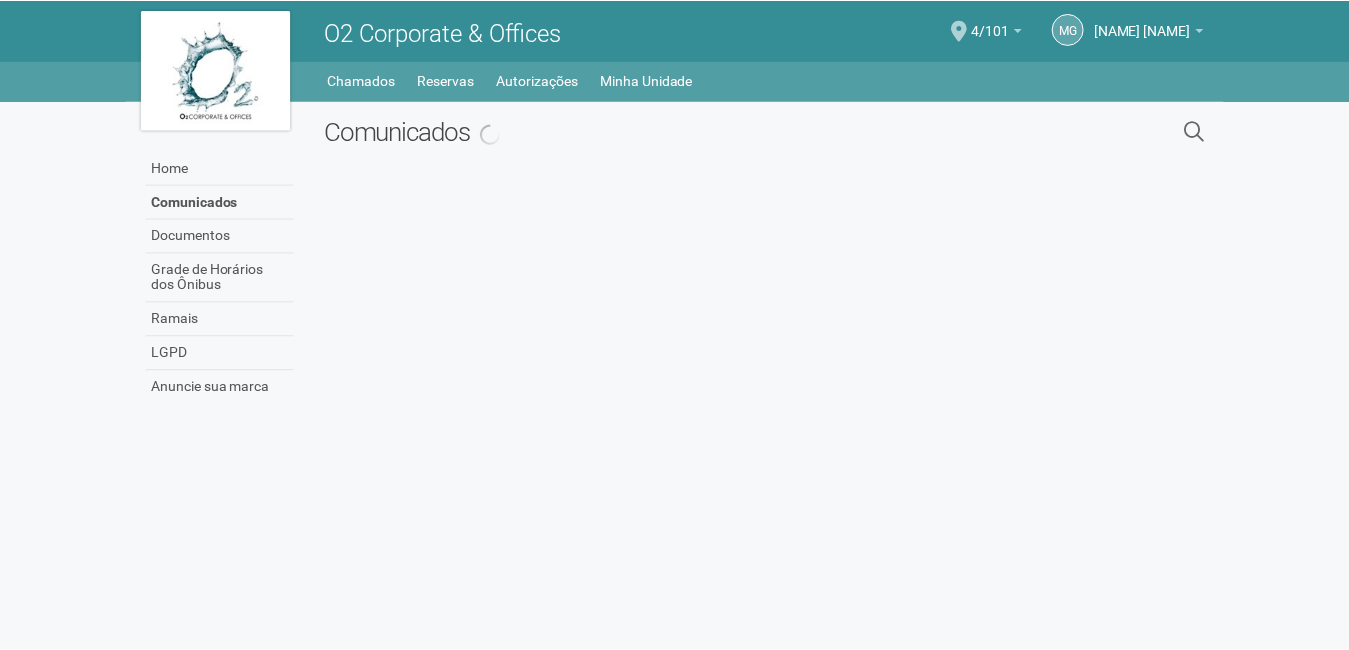 scroll, scrollTop: 0, scrollLeft: 0, axis: both 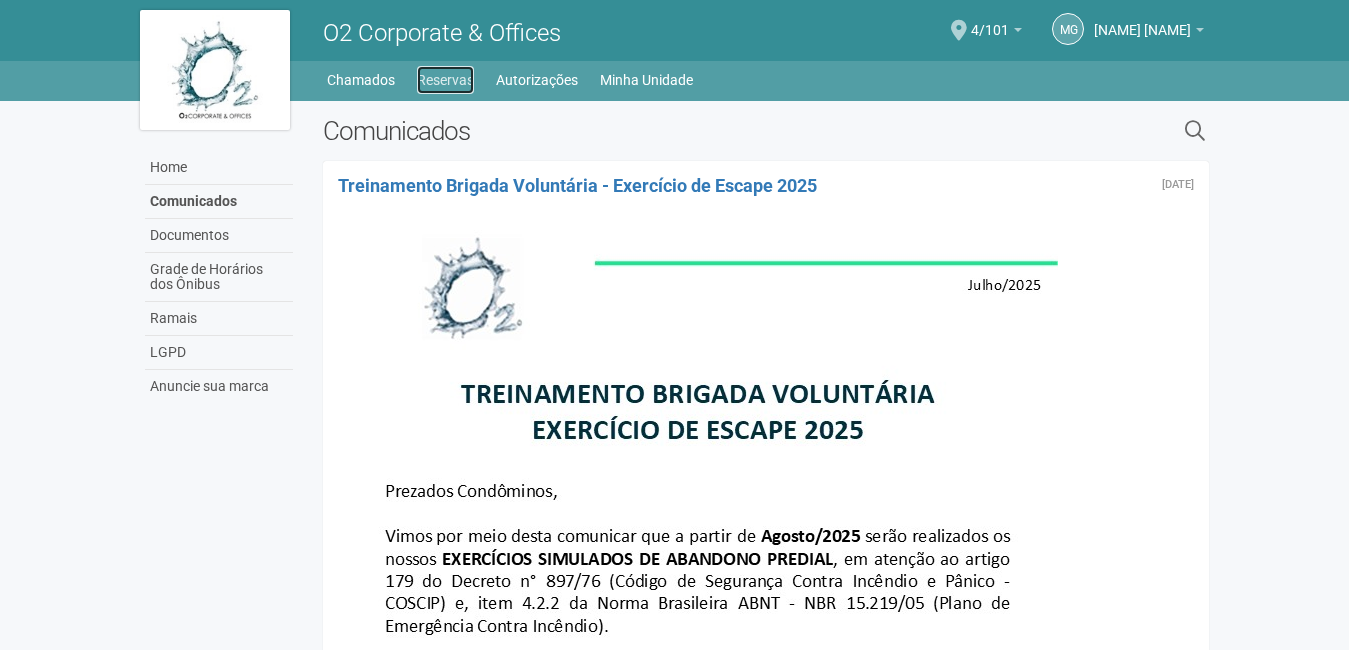 click on "Reservas" at bounding box center (445, 80) 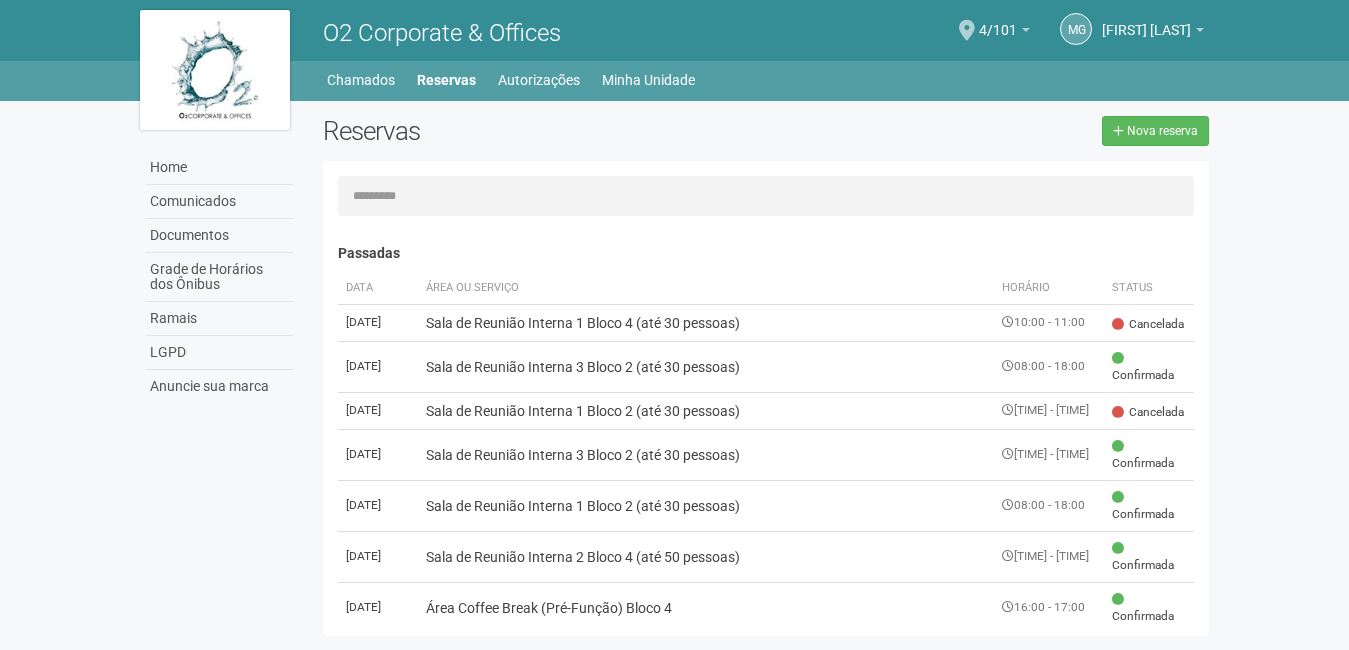 scroll, scrollTop: 0, scrollLeft: 0, axis: both 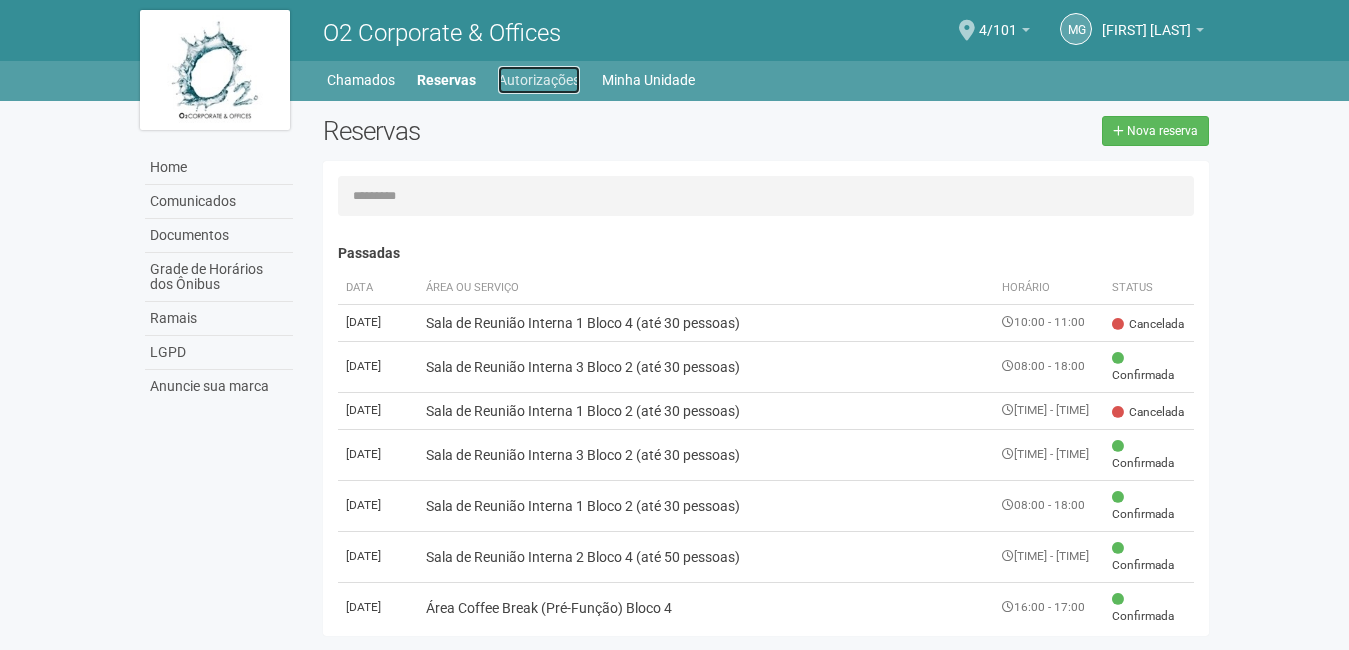click on "Autorizações" at bounding box center (539, 80) 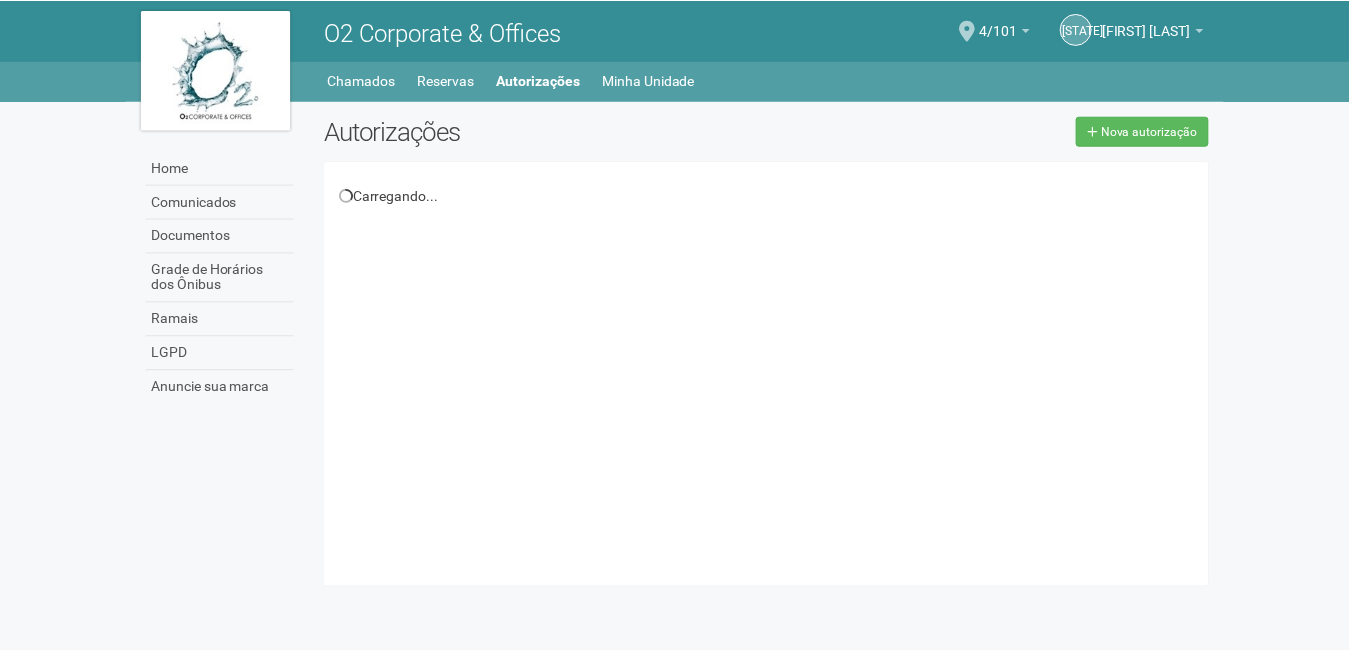 scroll, scrollTop: 0, scrollLeft: 0, axis: both 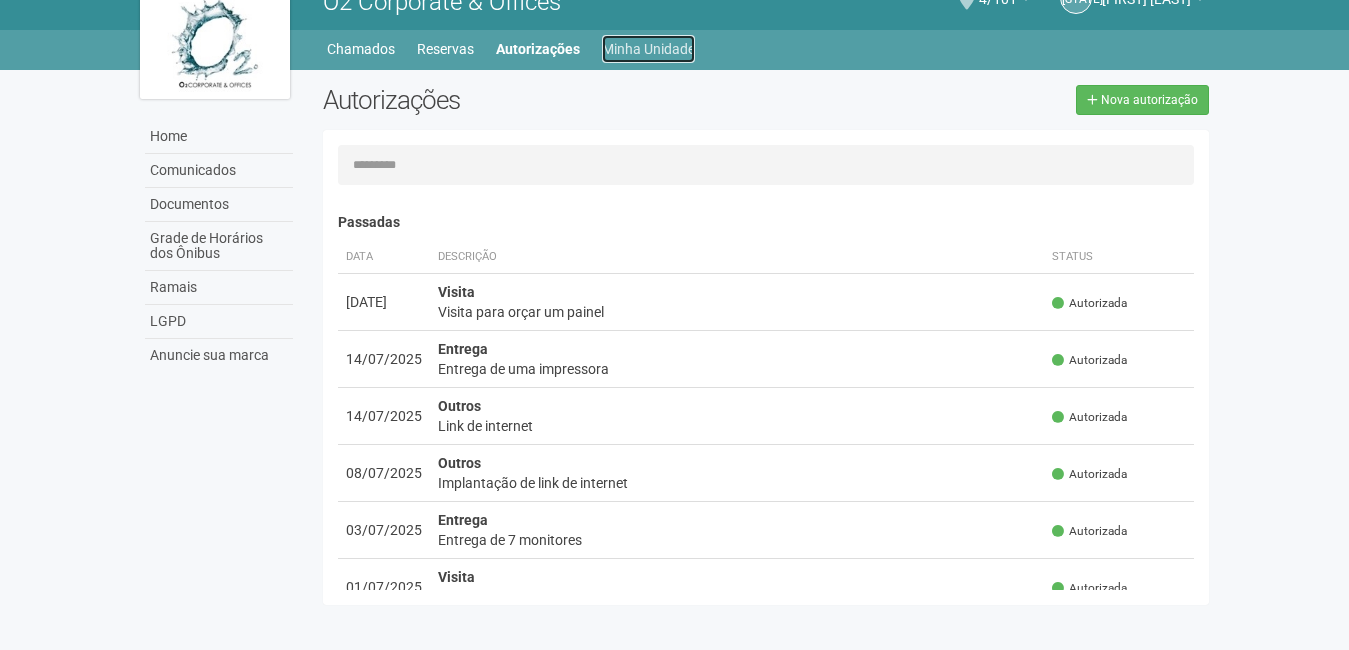 click on "Minha Unidade" at bounding box center (648, 49) 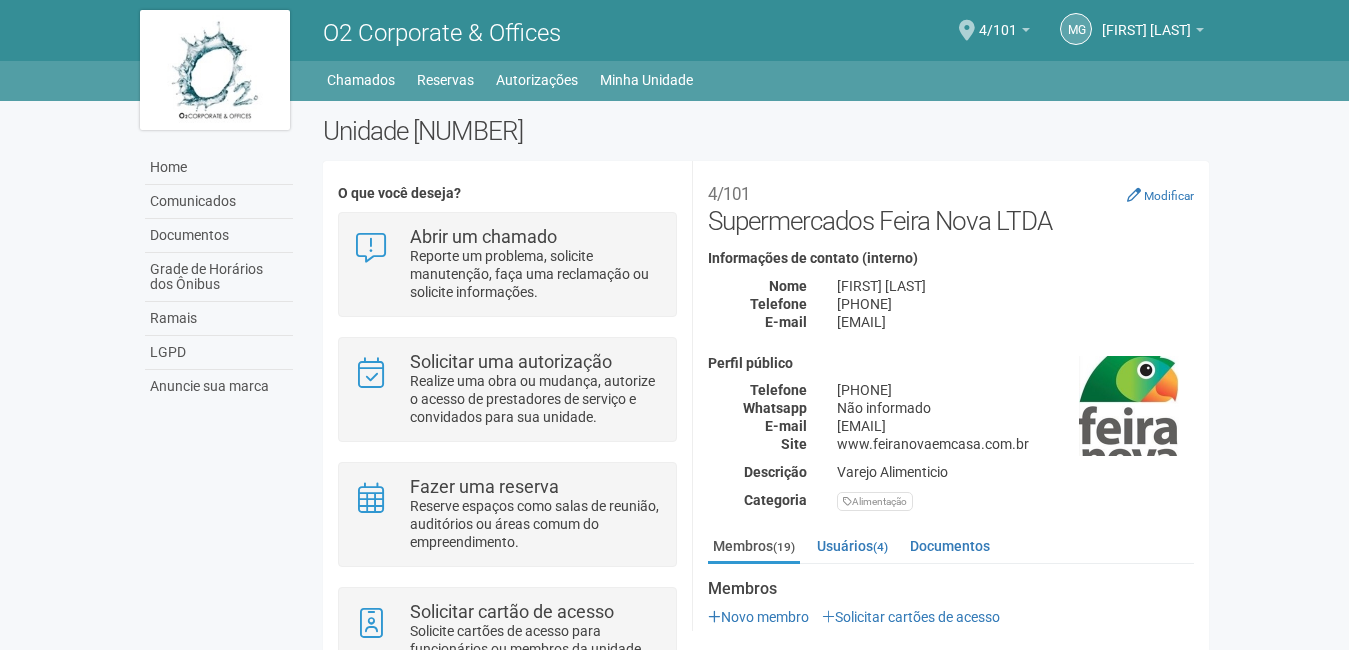 scroll, scrollTop: 0, scrollLeft: 0, axis: both 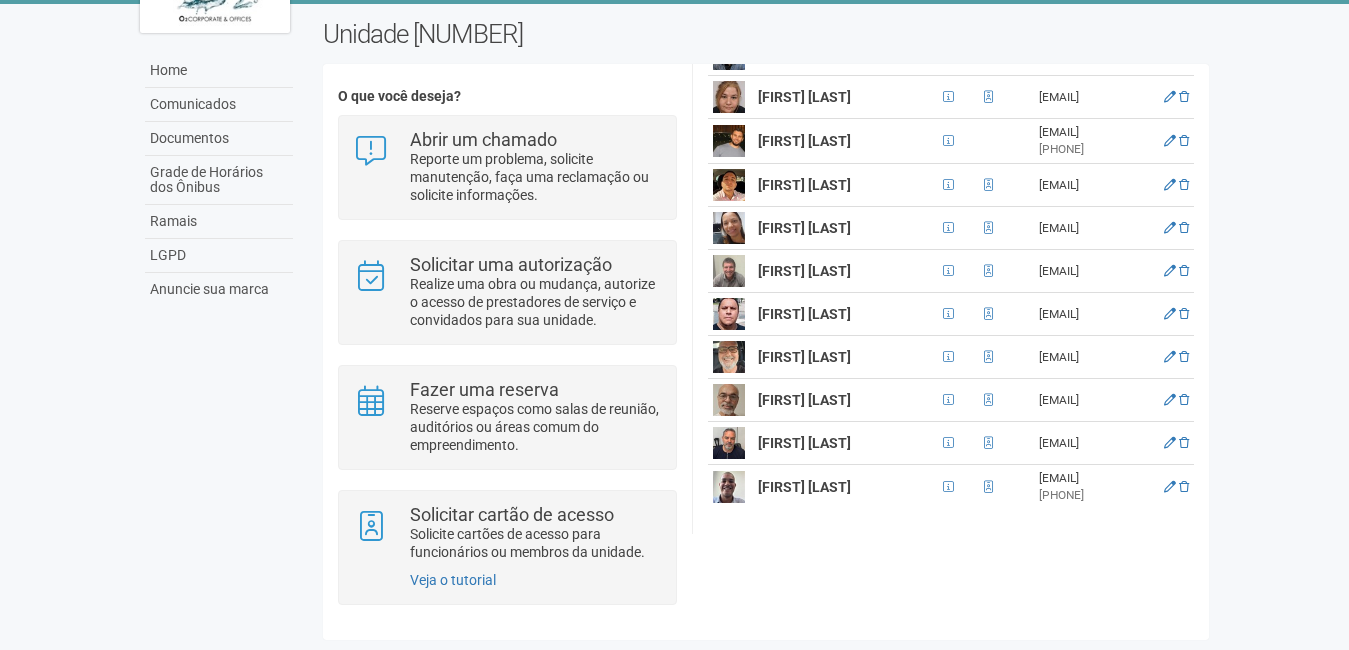 drag, startPoint x: 1206, startPoint y: 481, endPoint x: 1215, endPoint y: 426, distance: 55.7315 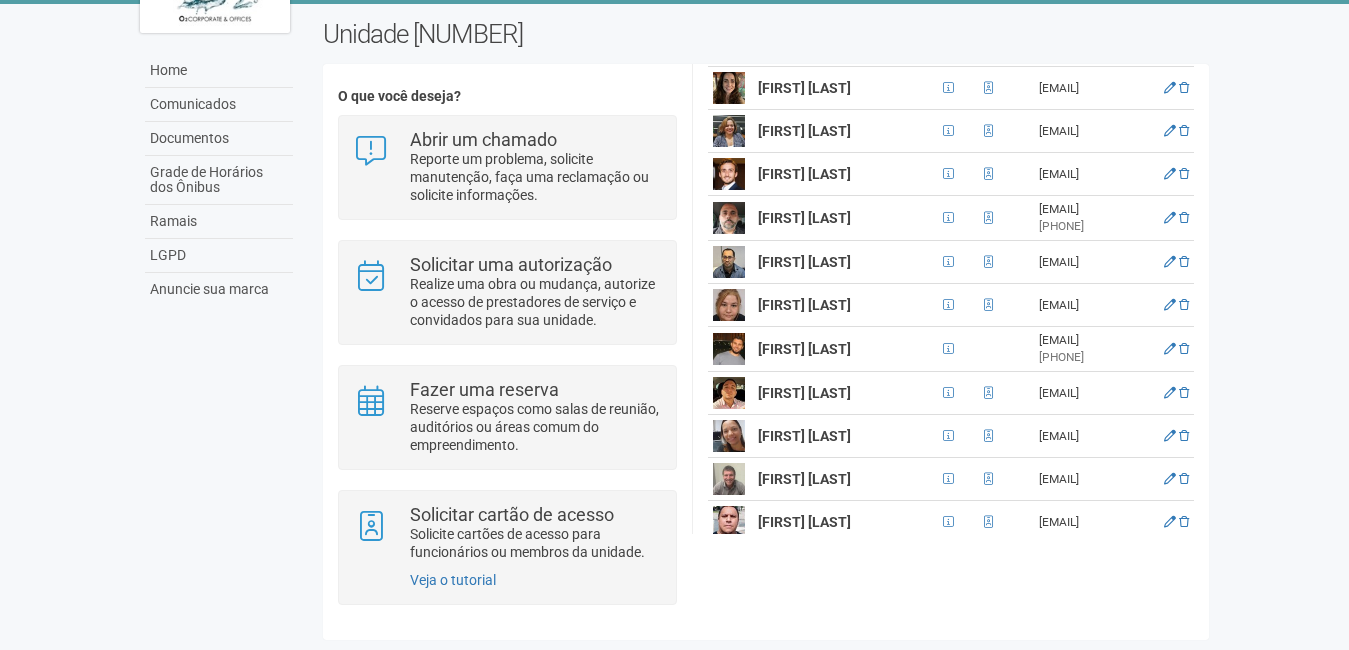 click on "Membros
([NUMBER])
Usuários
([NUMBER])
Documentos
Membros
Novo membro
Solicitar cartões de acesso
[FIRST][LAST]
[EMAIL]" at bounding box center [951, 257] 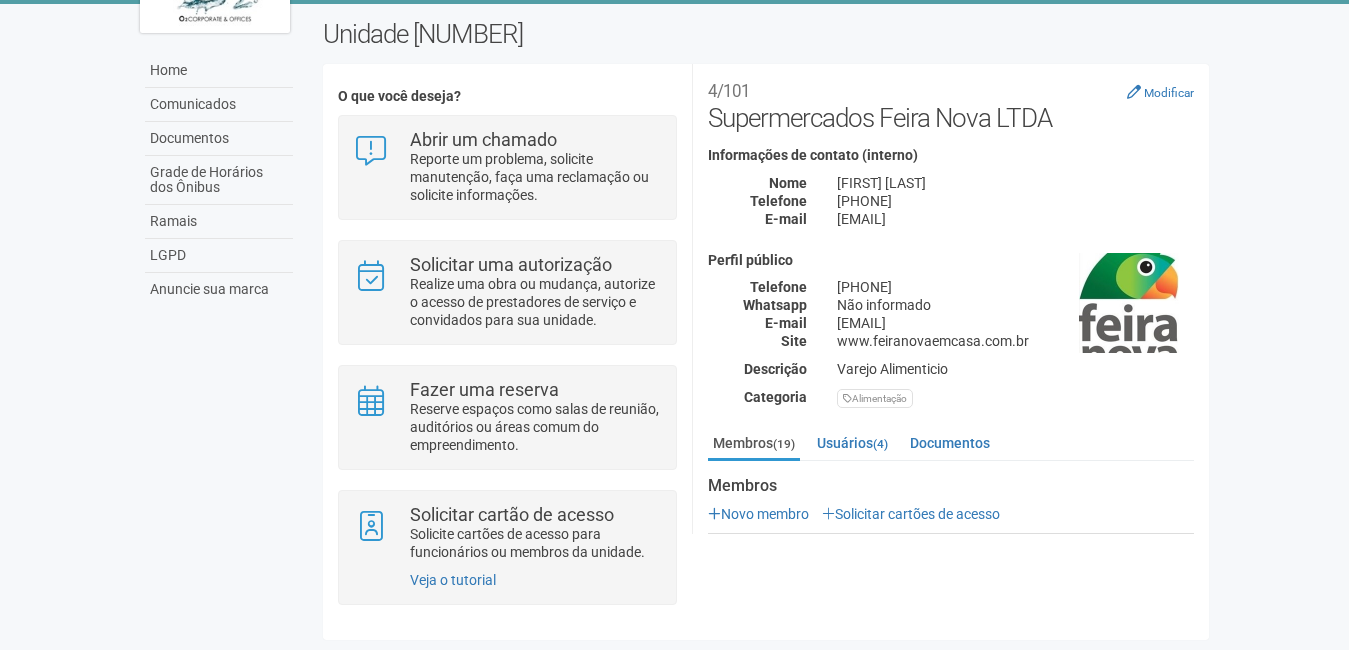 scroll, scrollTop: 0, scrollLeft: 0, axis: both 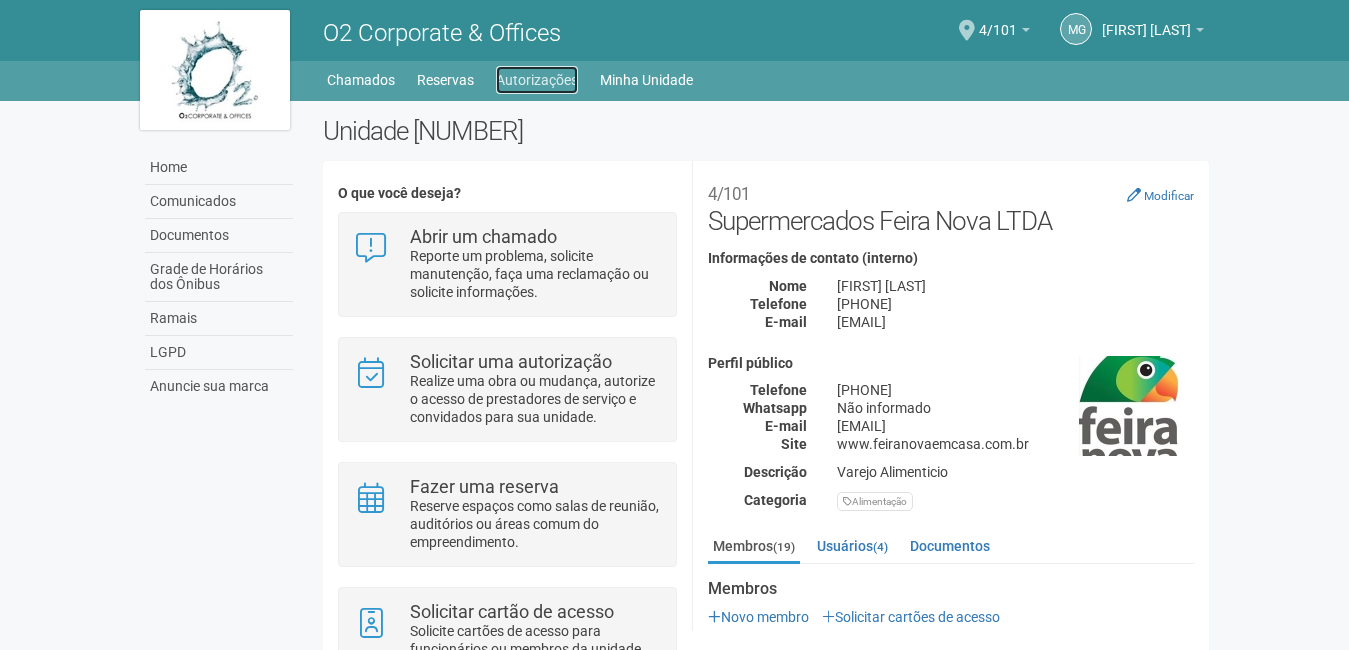 click on "Autorizações" at bounding box center (537, 80) 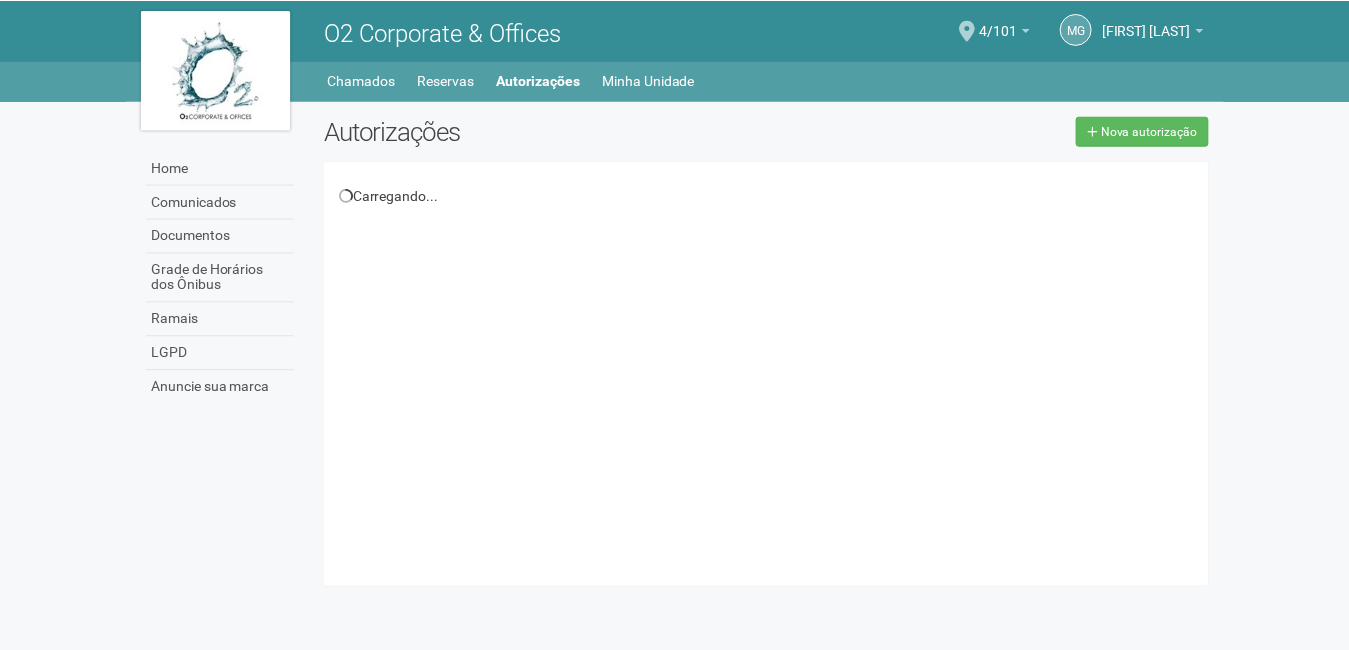 scroll, scrollTop: 0, scrollLeft: 0, axis: both 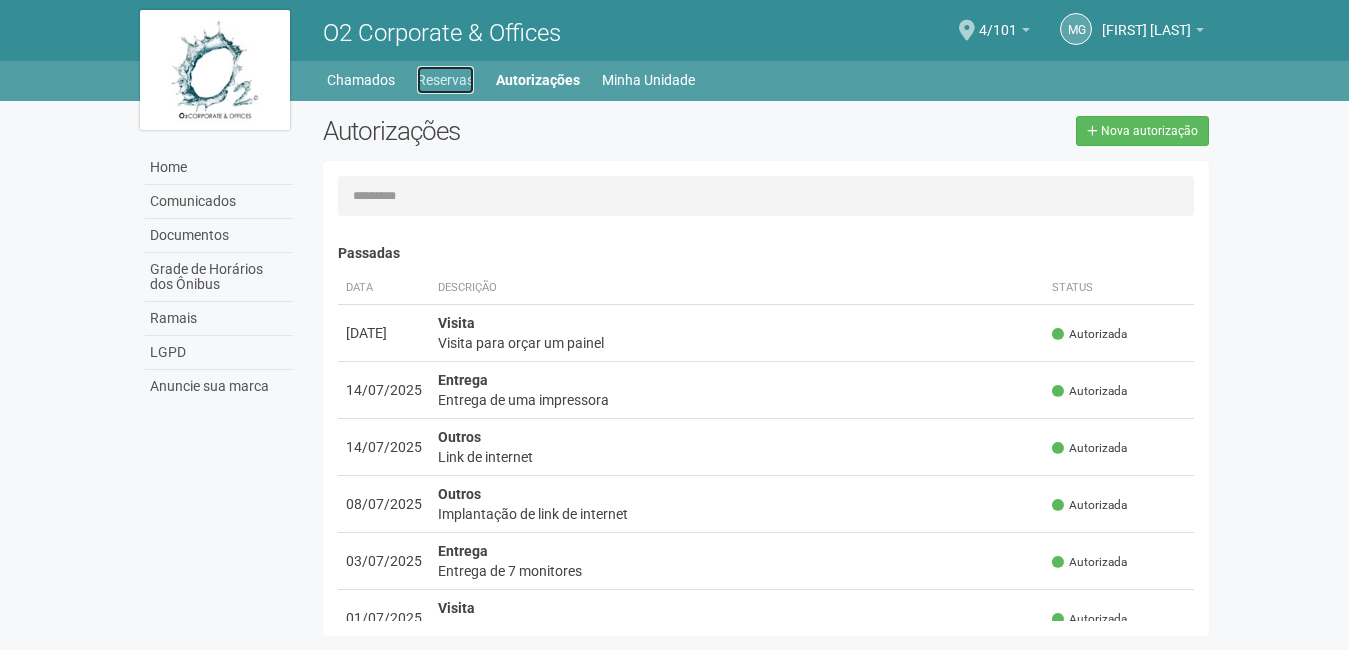 click on "Reservas" at bounding box center (445, 80) 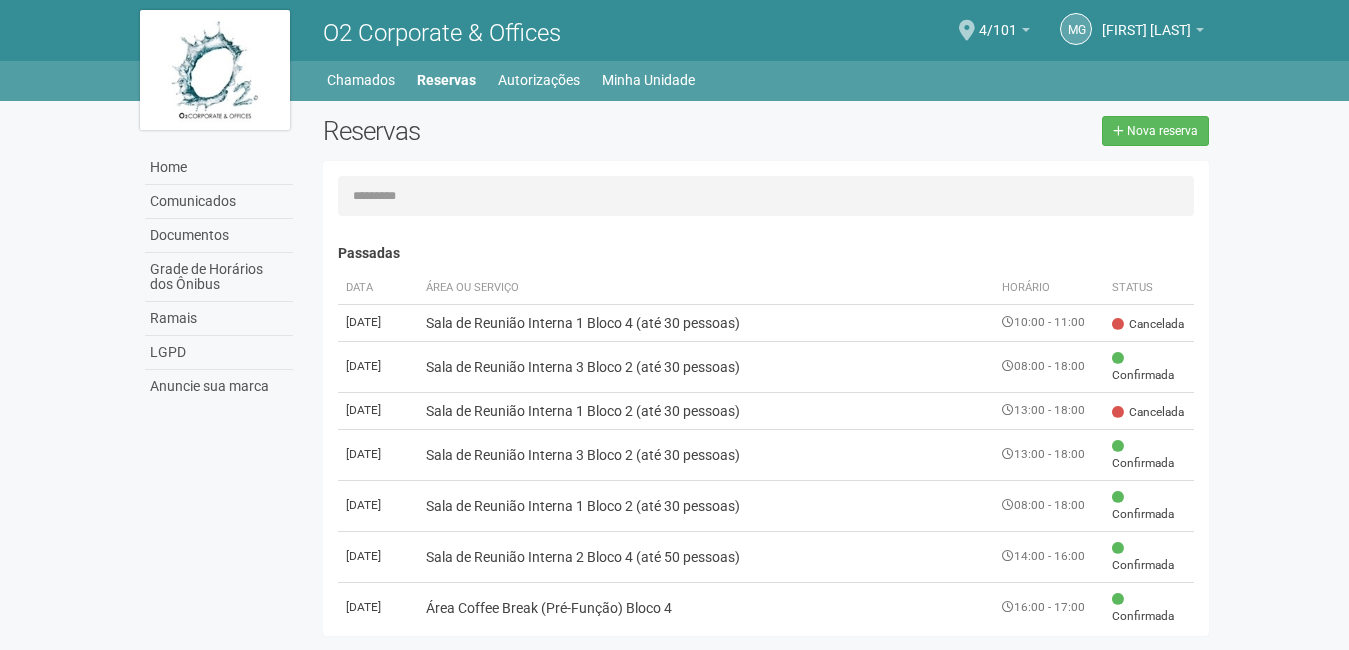 scroll, scrollTop: 0, scrollLeft: 0, axis: both 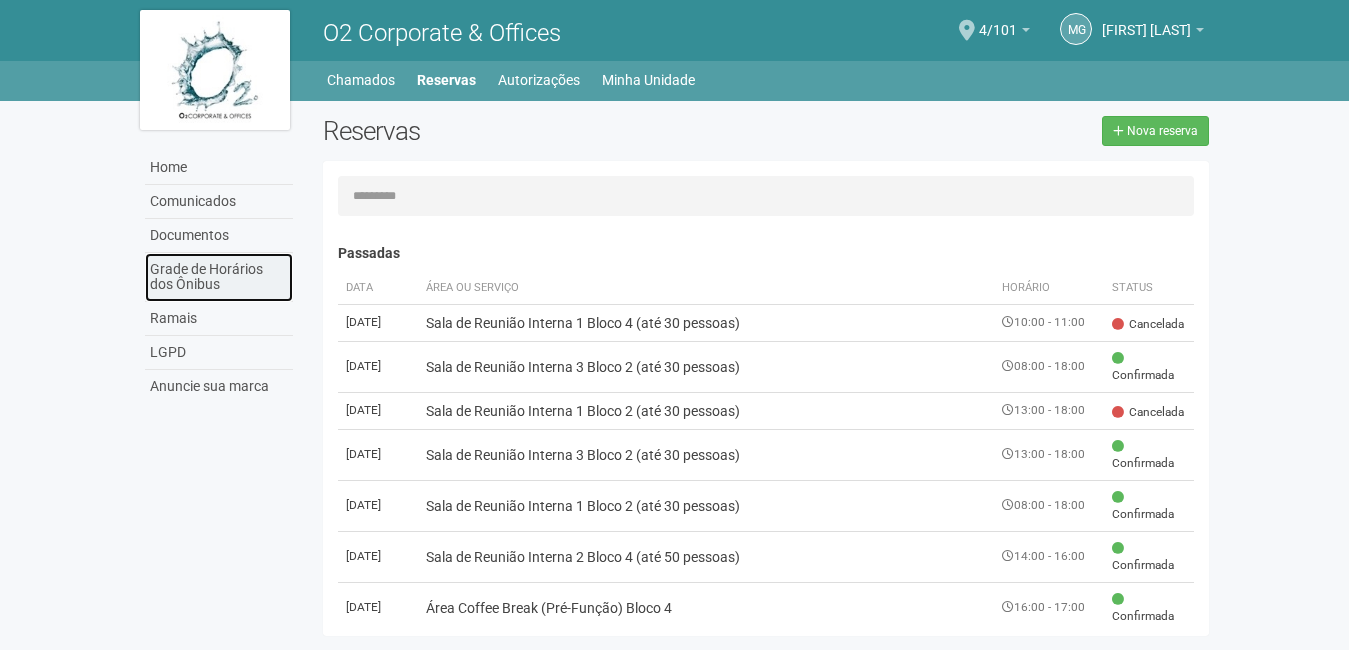 click on "Grade de Horários dos Ônibus" at bounding box center (219, 277) 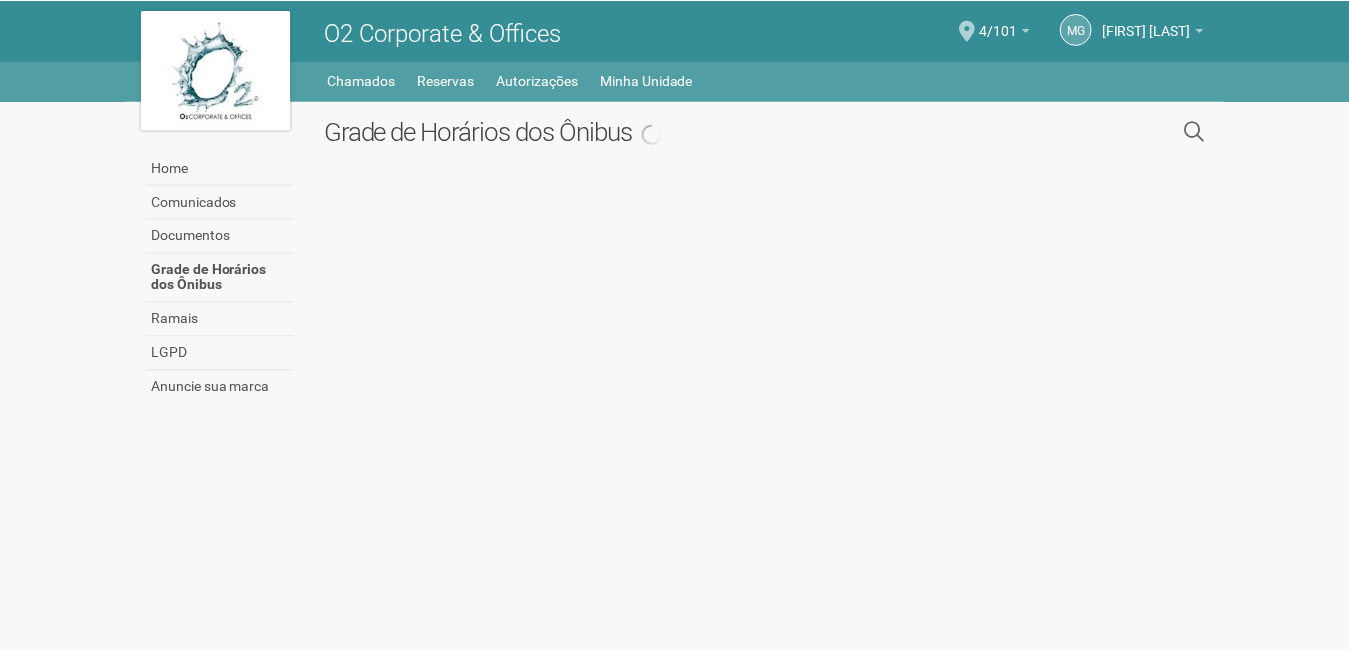 scroll, scrollTop: 0, scrollLeft: 0, axis: both 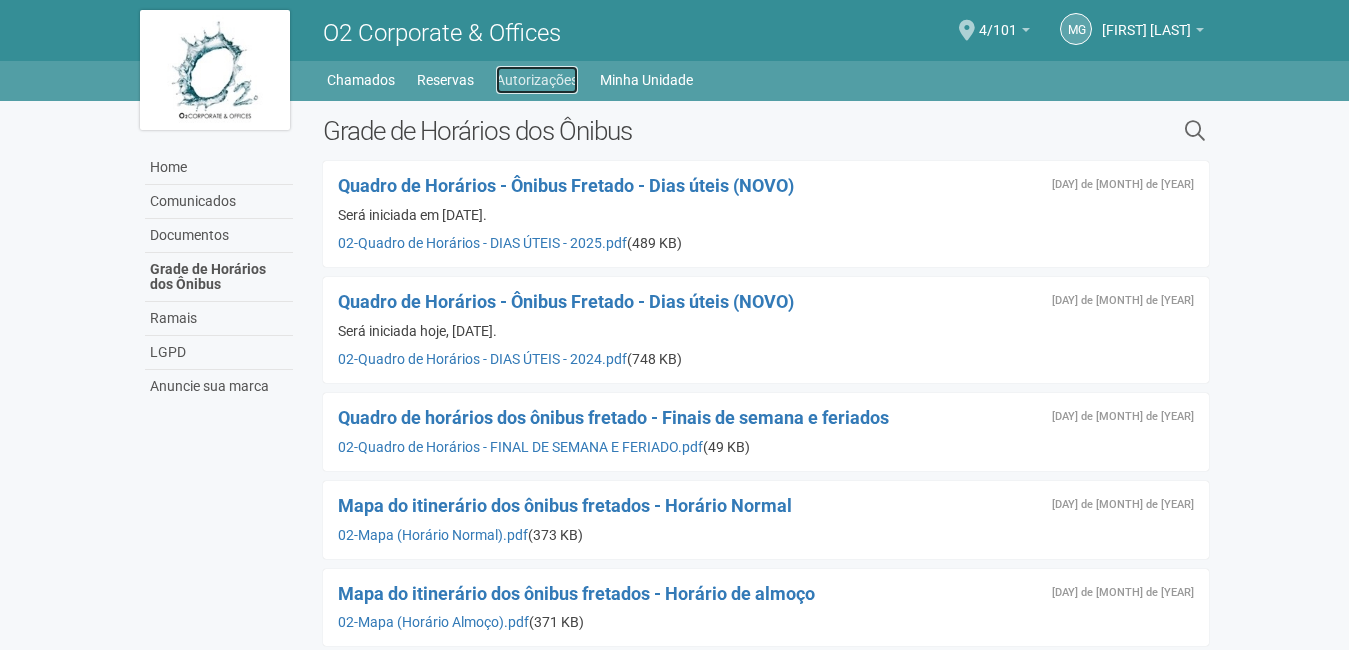 click on "Autorizações" at bounding box center [537, 80] 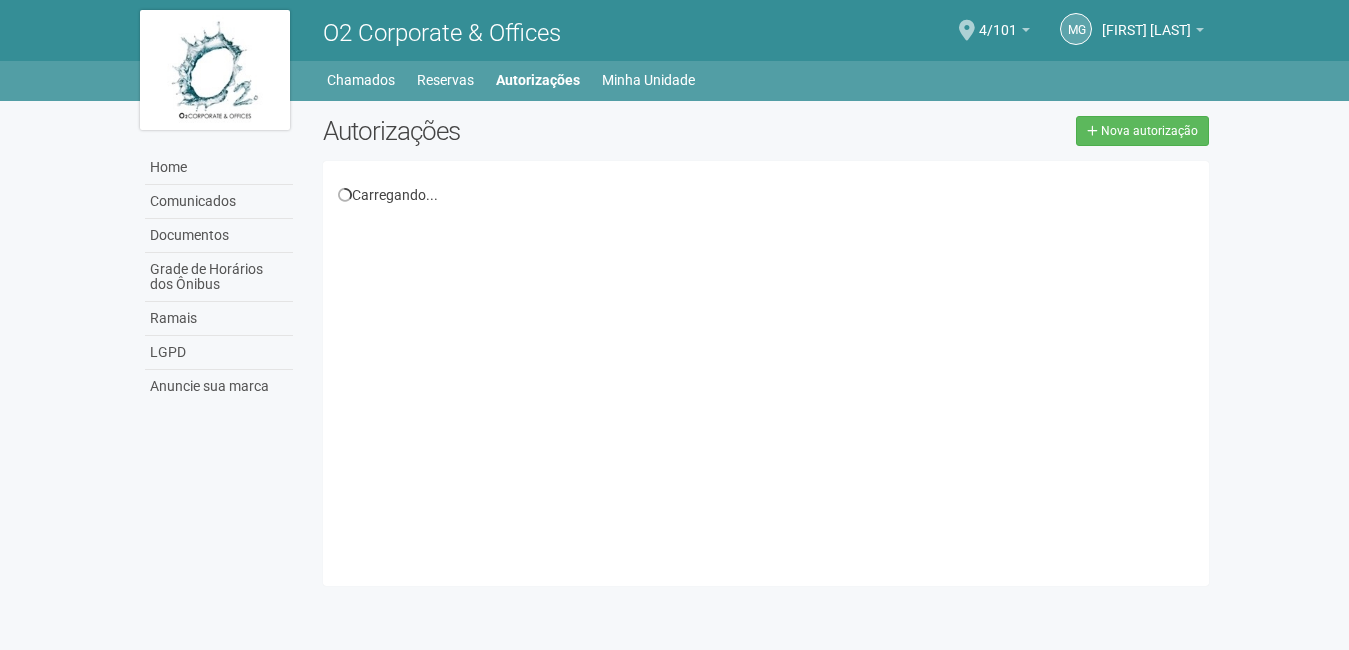 scroll, scrollTop: 0, scrollLeft: 0, axis: both 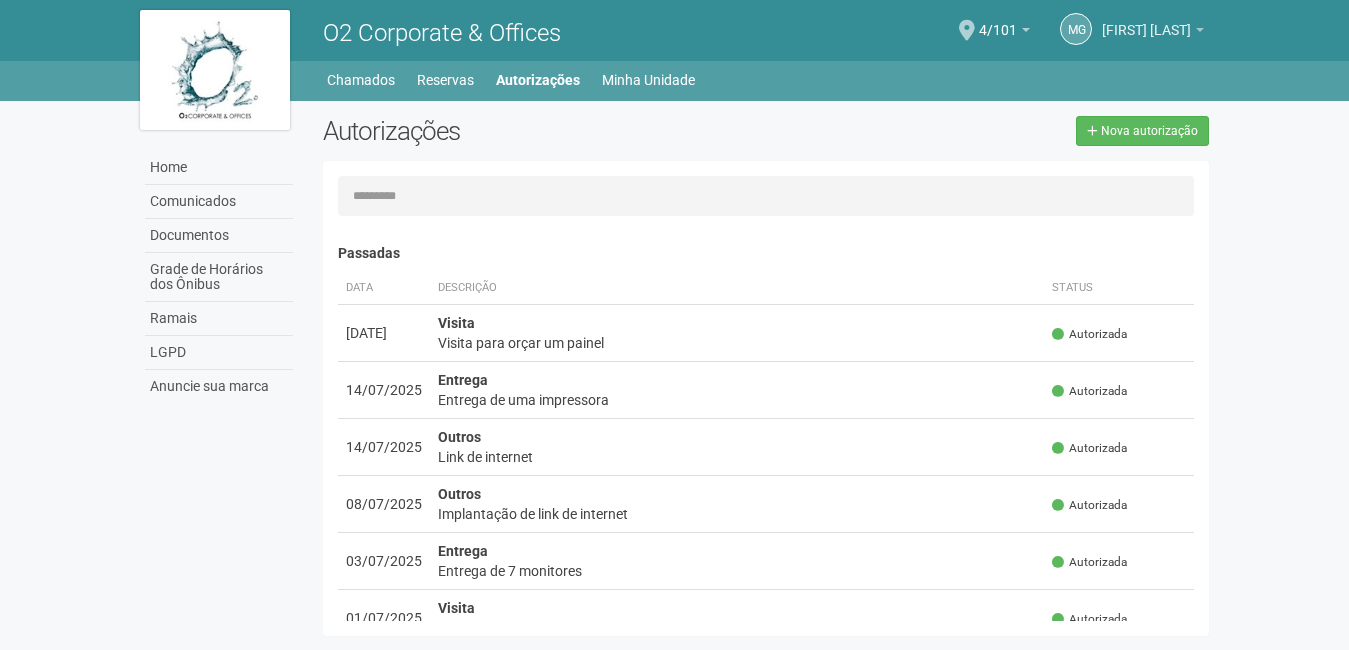 click on "[FIRST] [LAST]" at bounding box center [1153, 33] 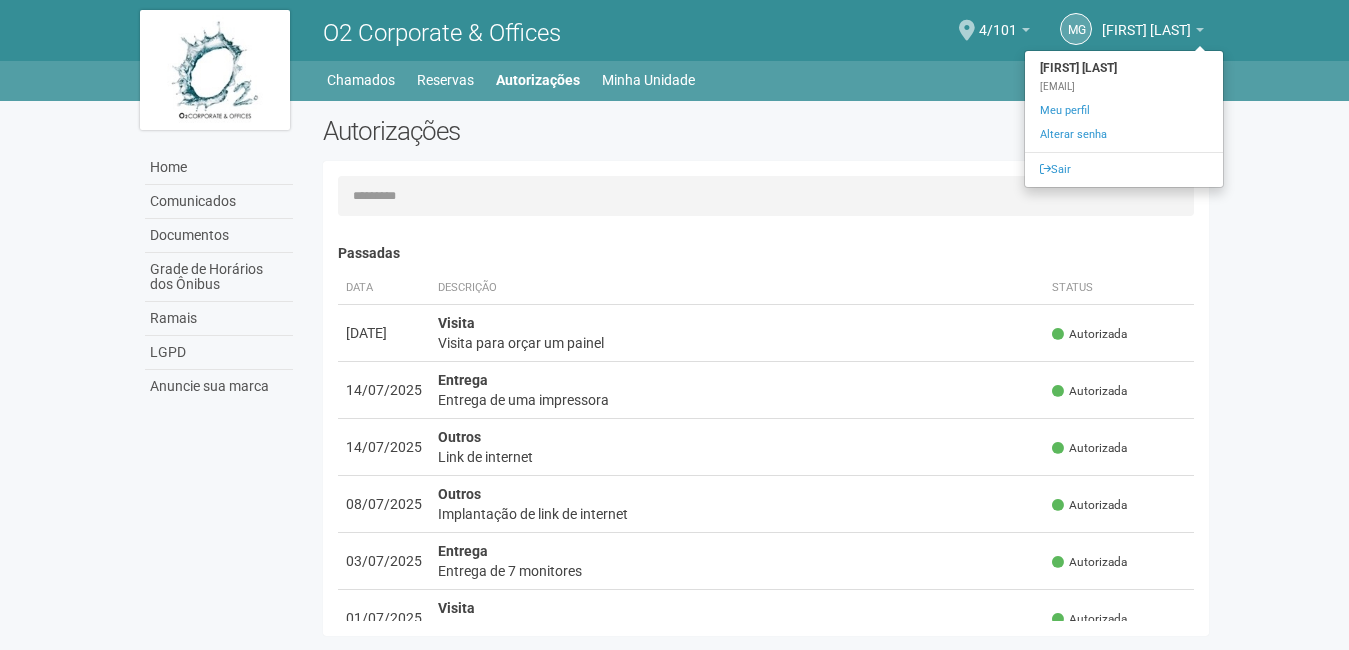 click on "Nova autorização" at bounding box center [995, 131] 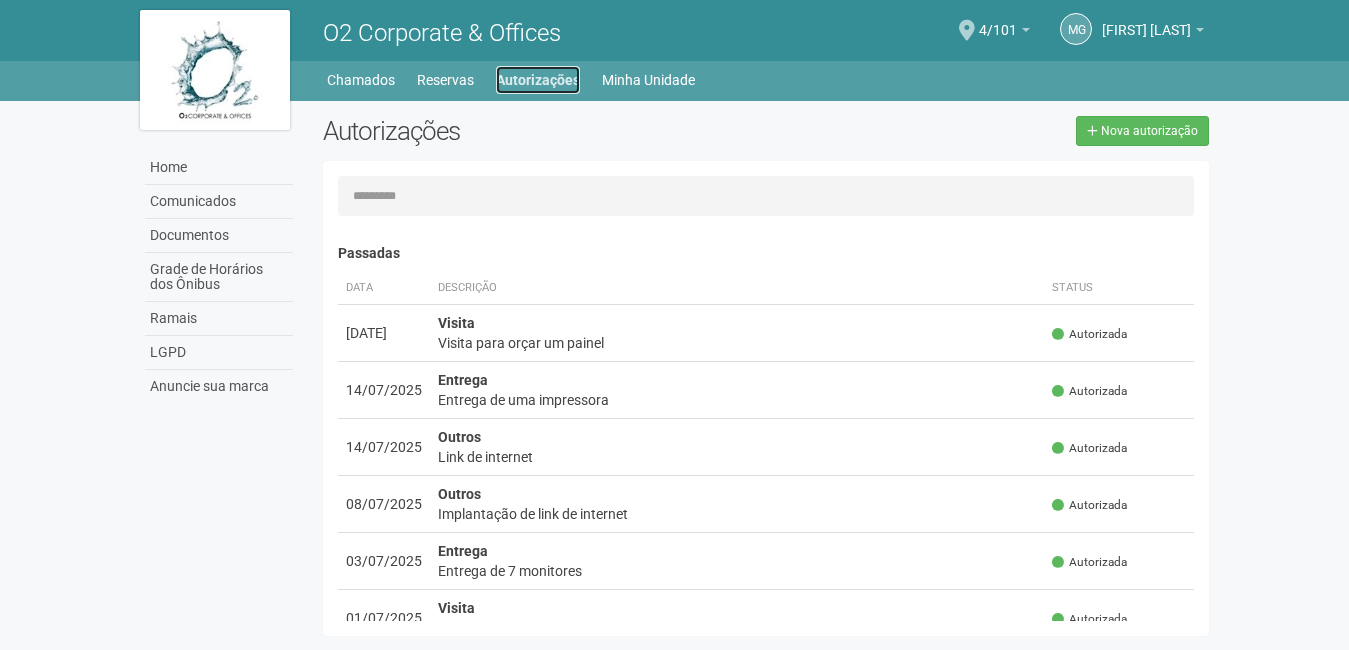 click on "Autorizações" at bounding box center (538, 80) 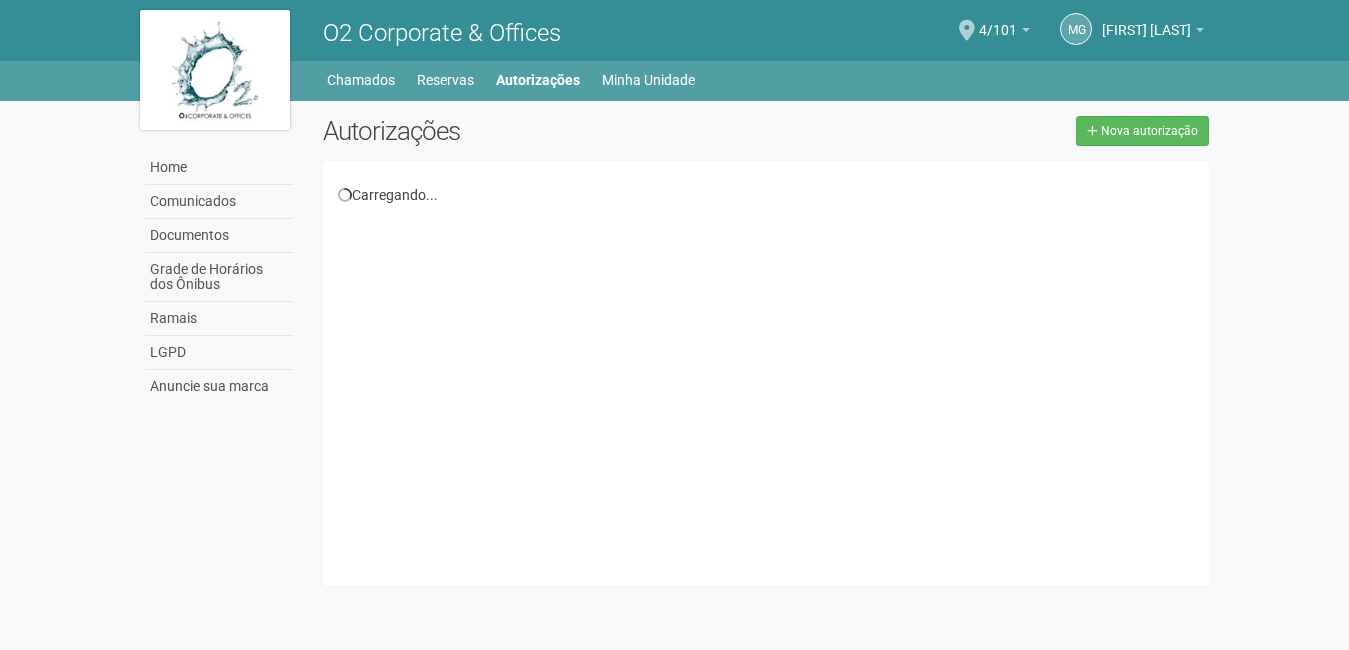 scroll, scrollTop: 0, scrollLeft: 0, axis: both 